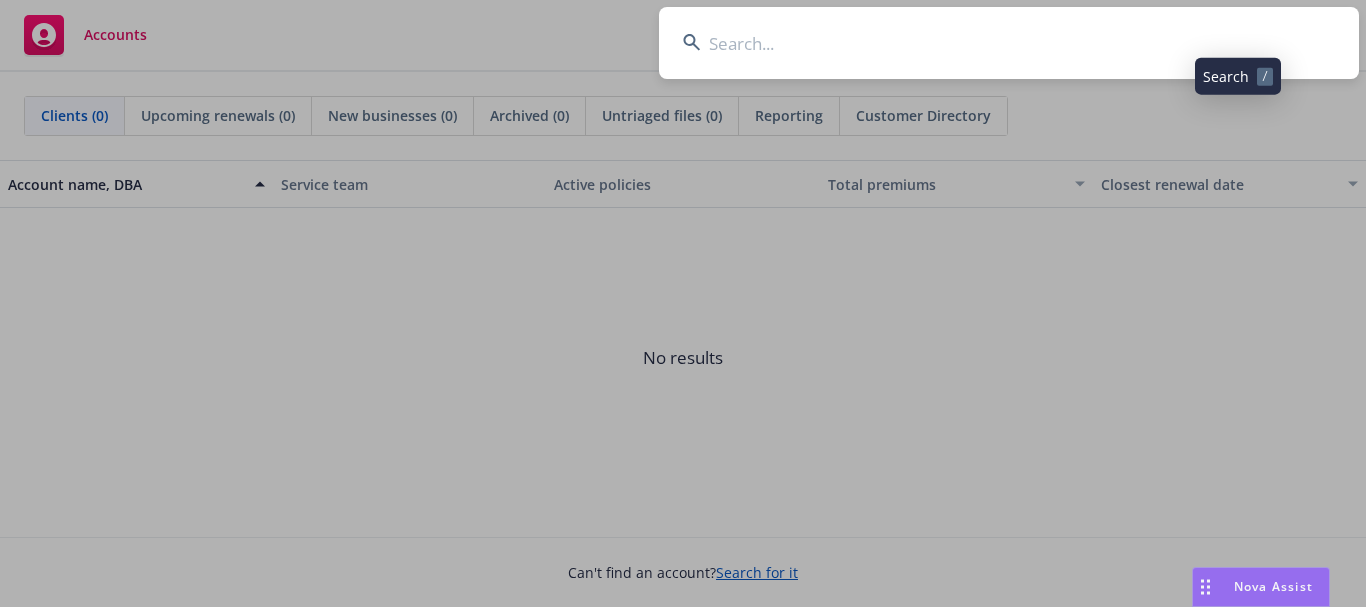 scroll, scrollTop: 0, scrollLeft: 0, axis: both 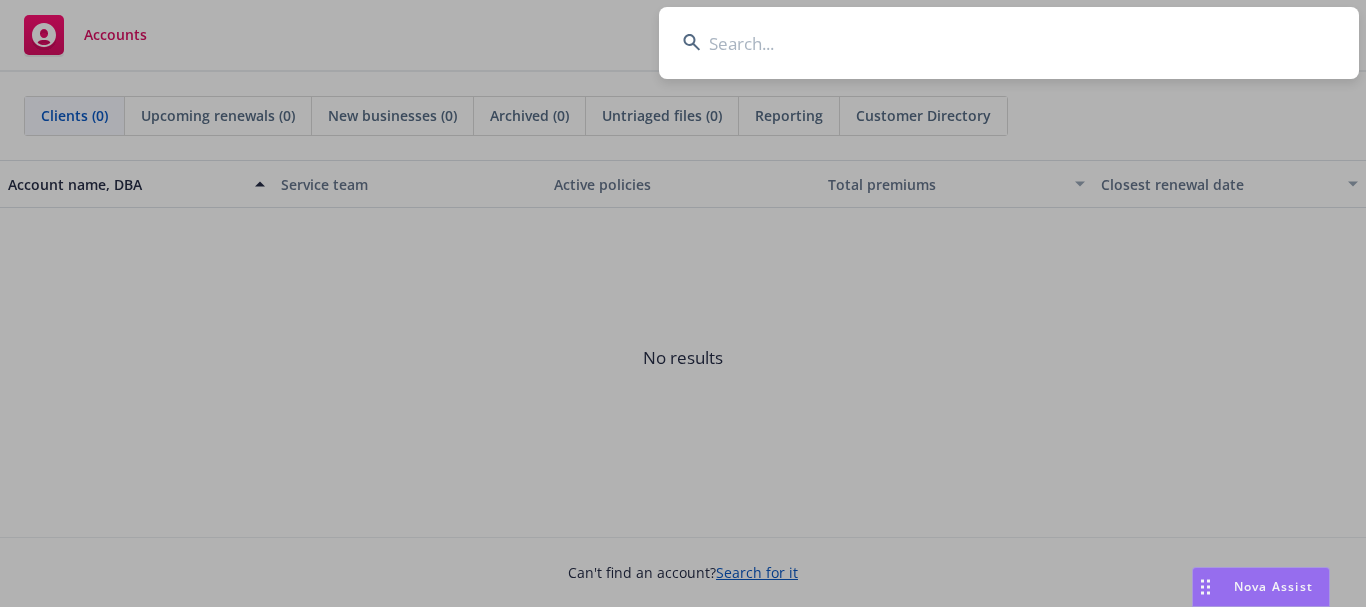 click at bounding box center [1009, 43] 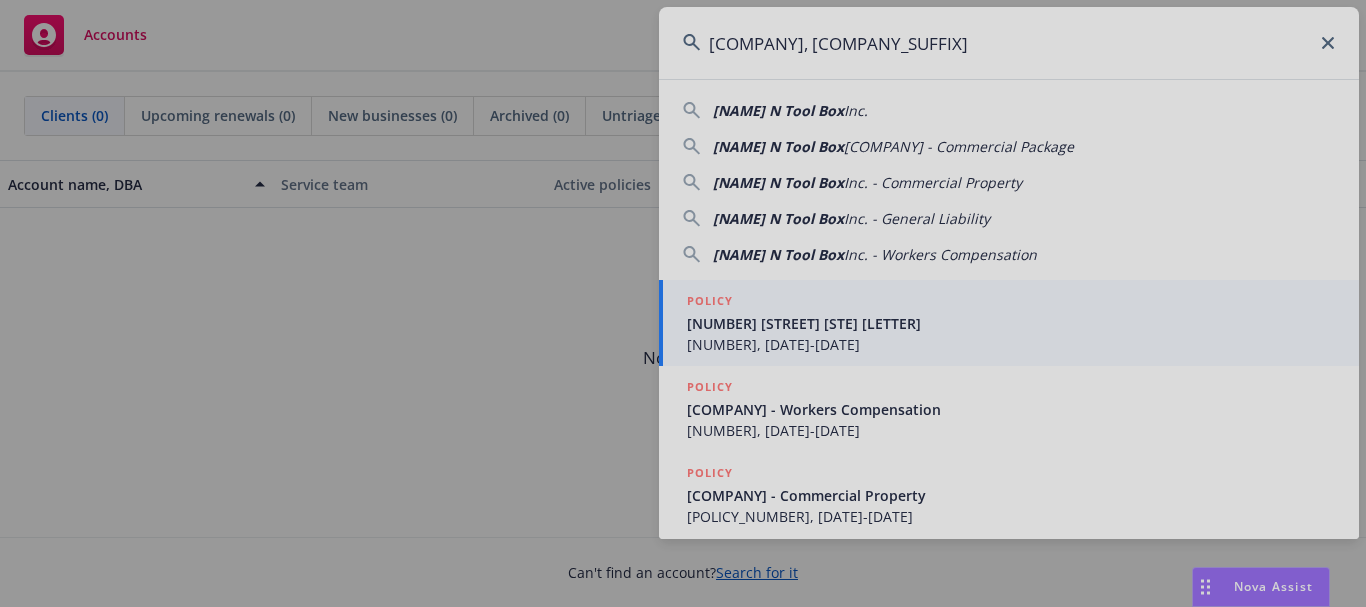 type on "Jack N Tool Box, Inc." 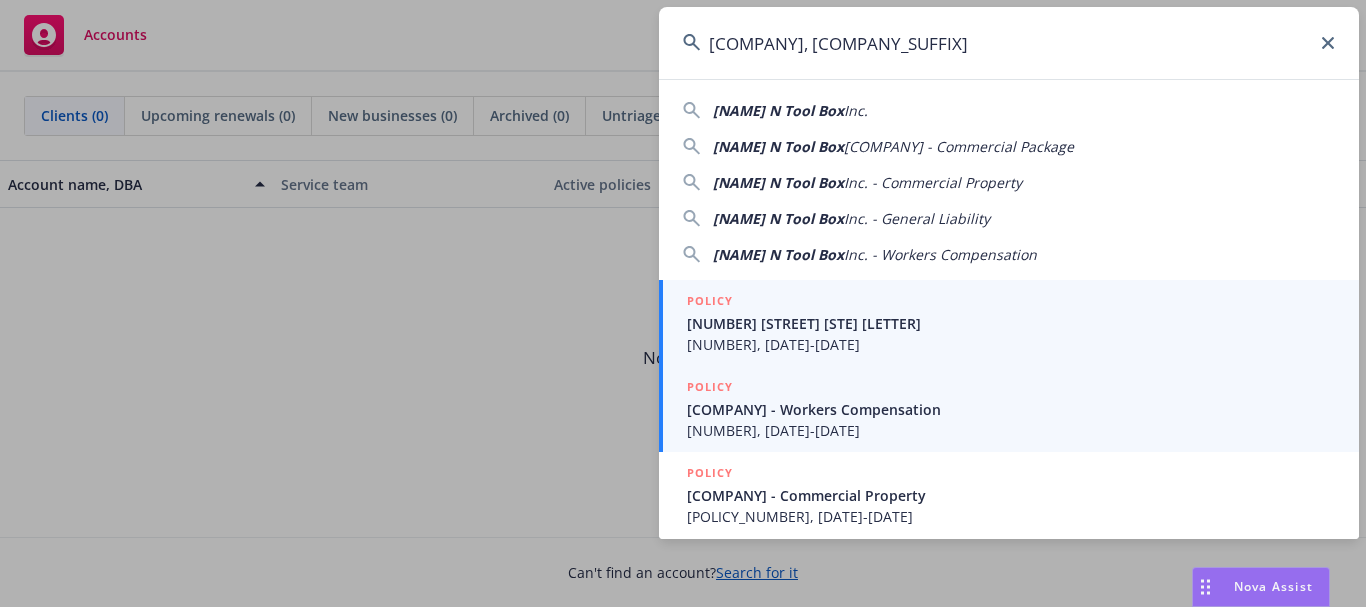 click on "7600021849221, 10/01/2022-10/01/2023" at bounding box center (1011, 430) 